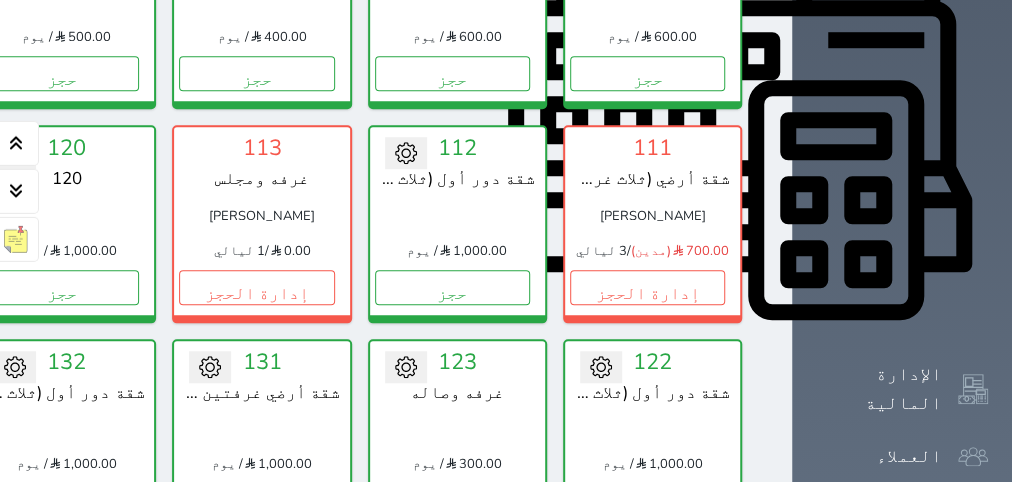 scroll, scrollTop: 1008, scrollLeft: 0, axis: vertical 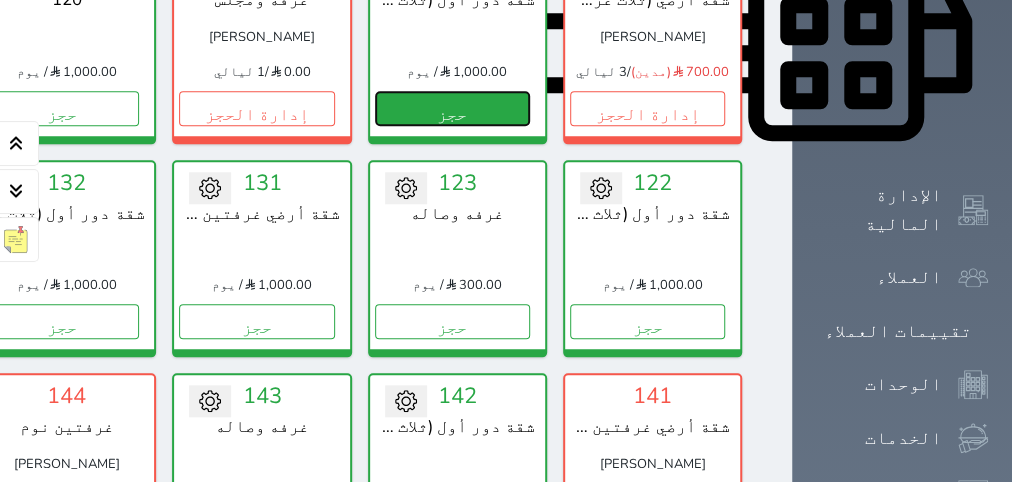 click on "حجز" at bounding box center (452, 108) 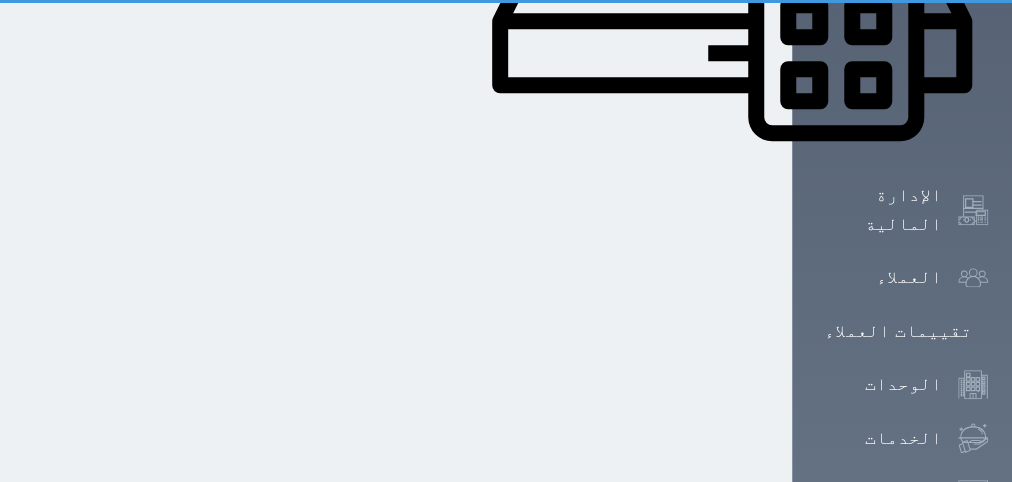 scroll, scrollTop: 713, scrollLeft: 0, axis: vertical 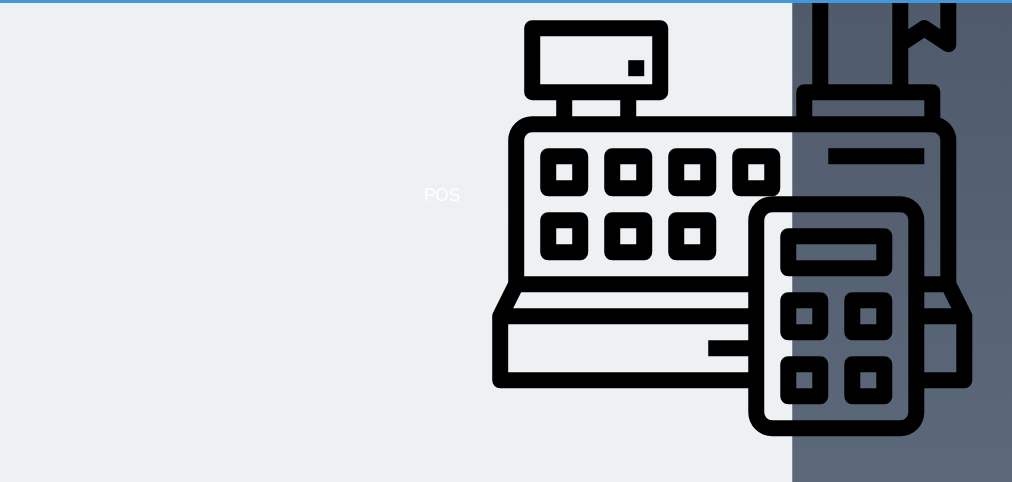 select on "1" 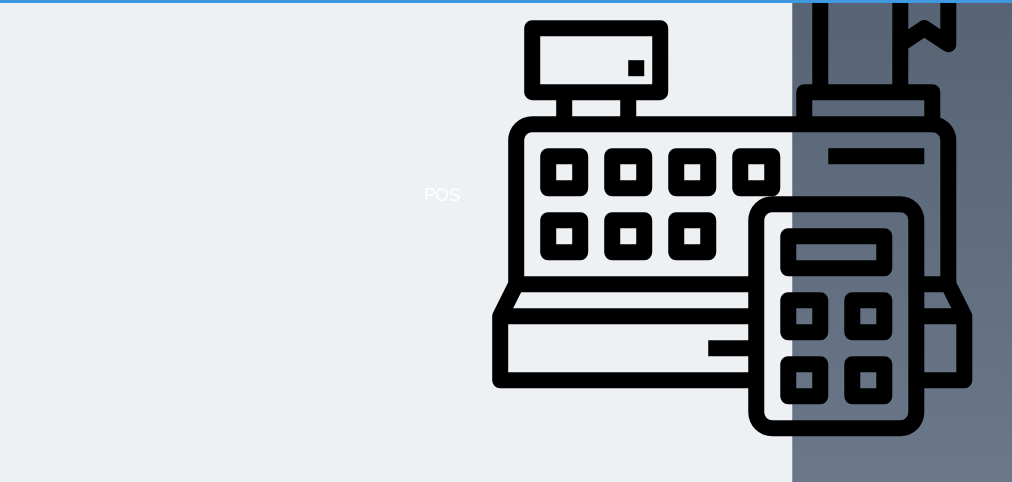 scroll, scrollTop: 0, scrollLeft: 0, axis: both 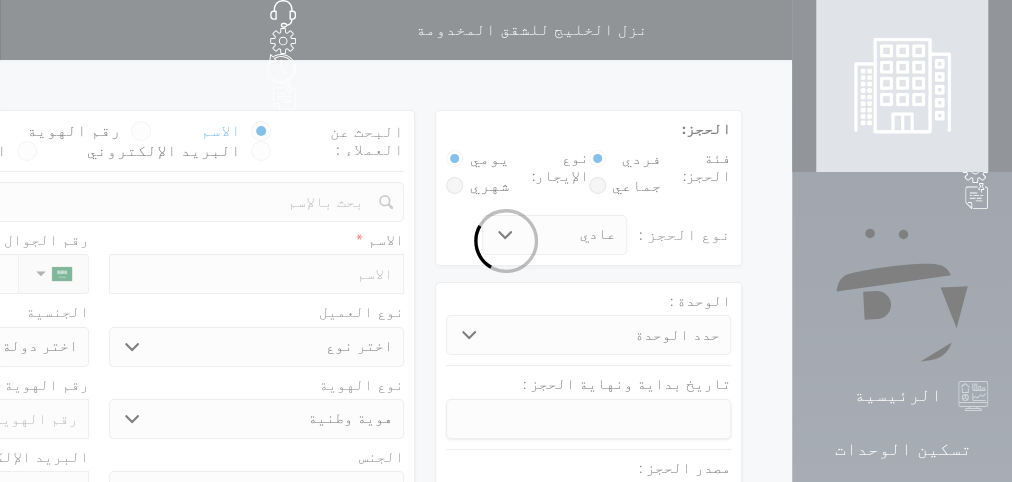 select 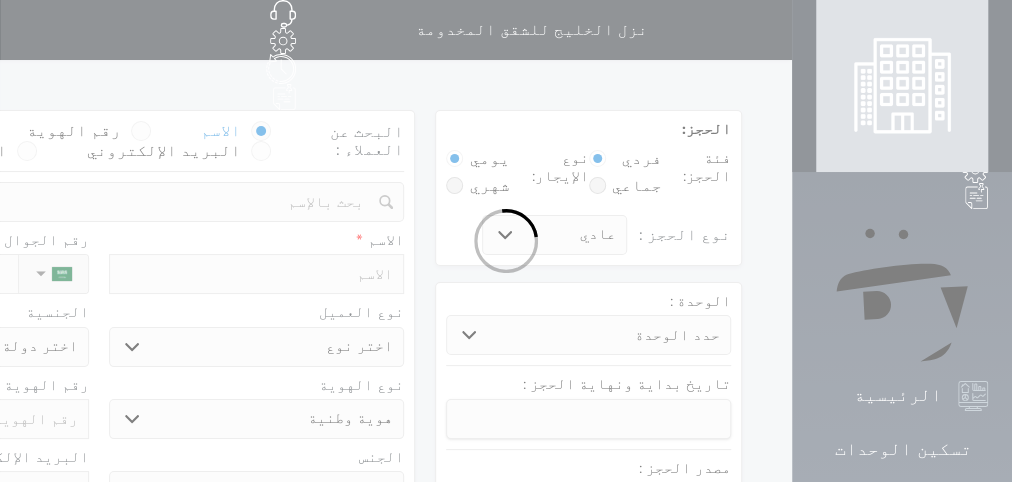 select 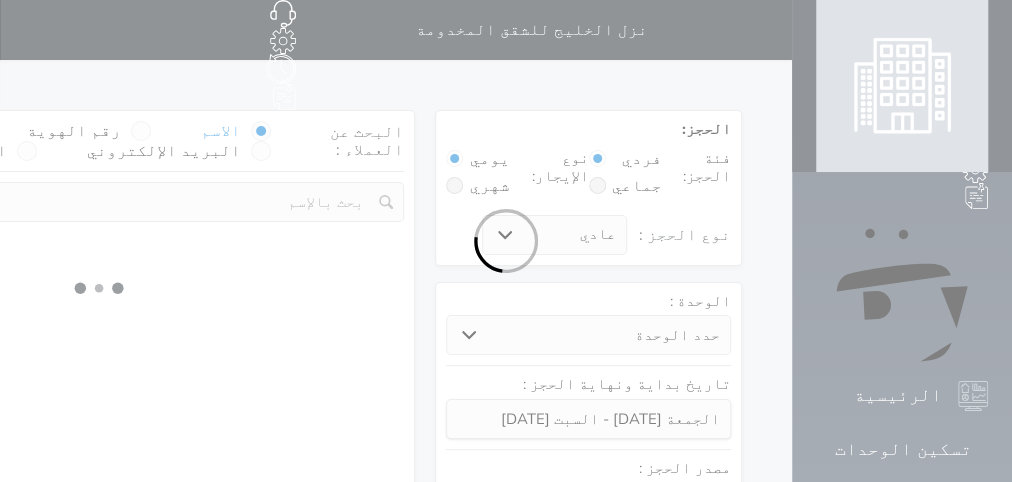 select 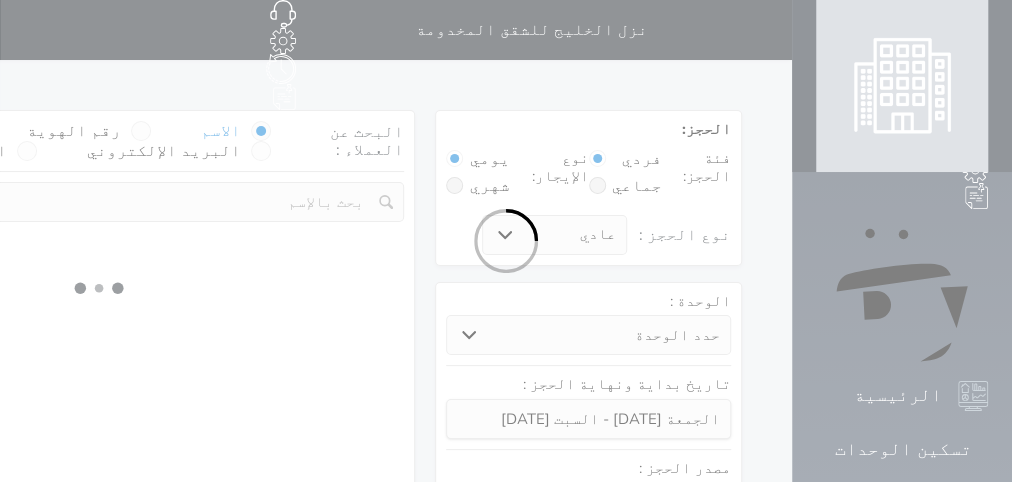 select on "1" 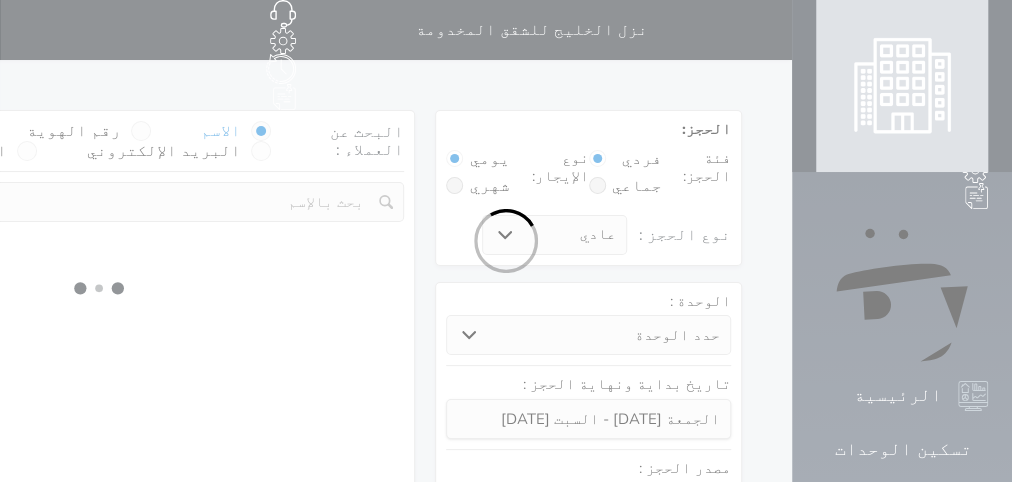select on "113" 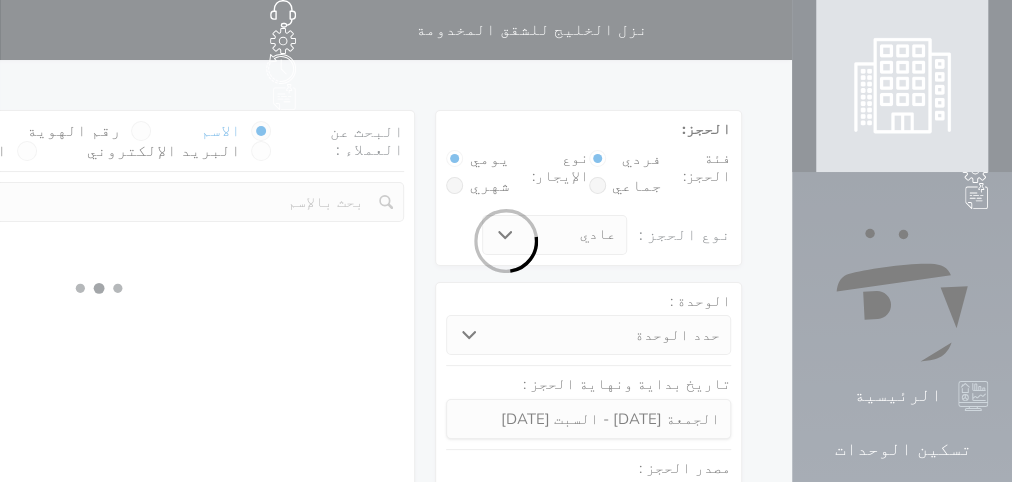 select on "1" 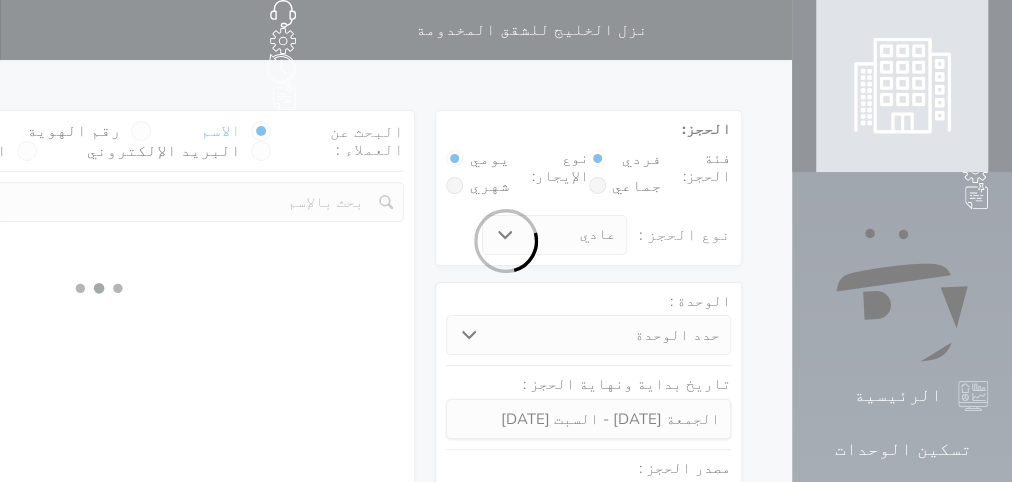 select 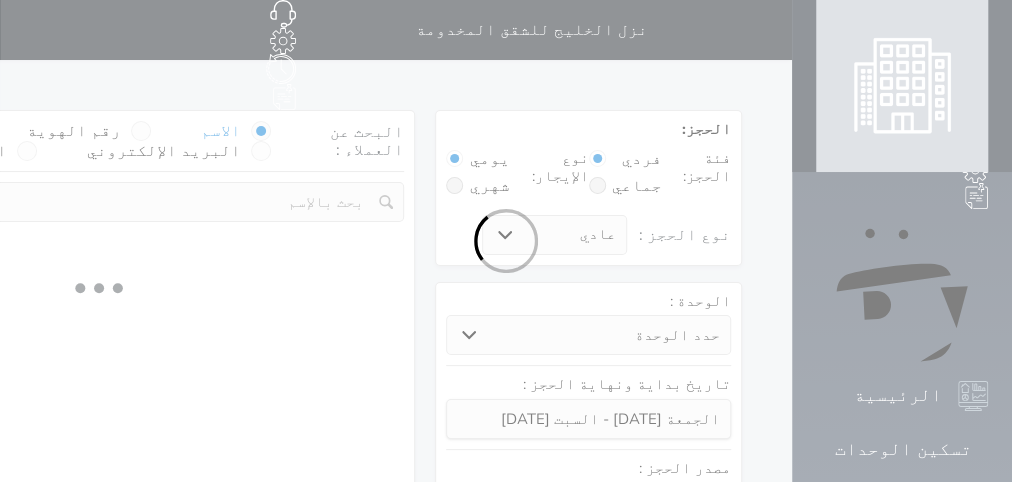 select on "7" 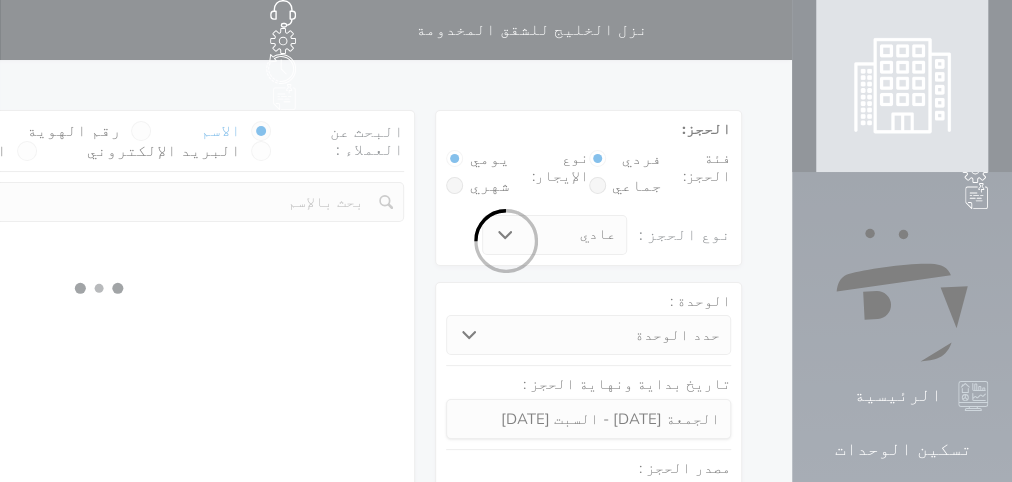 select 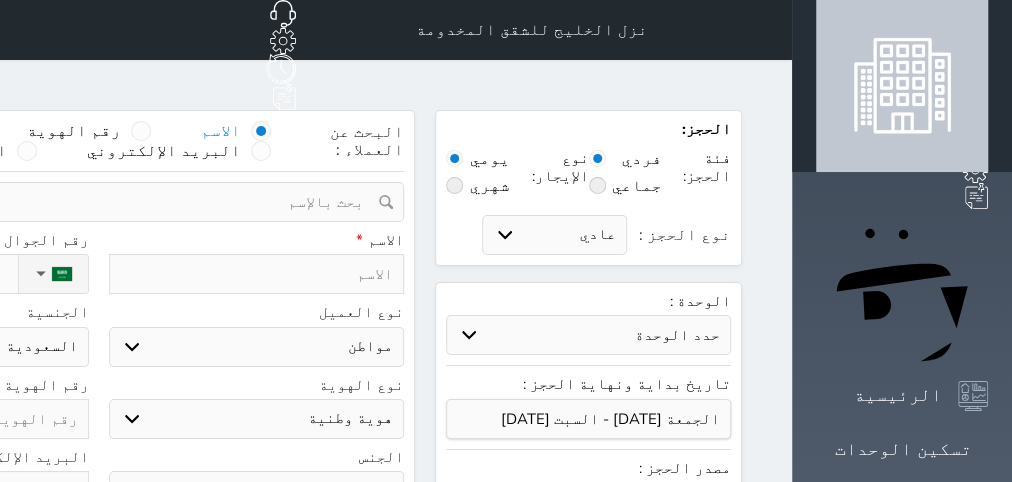 select 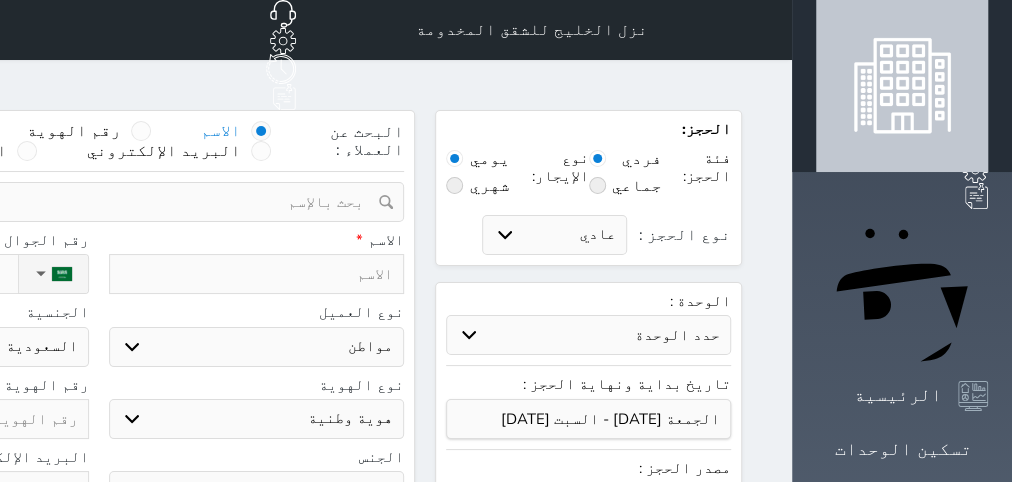 select 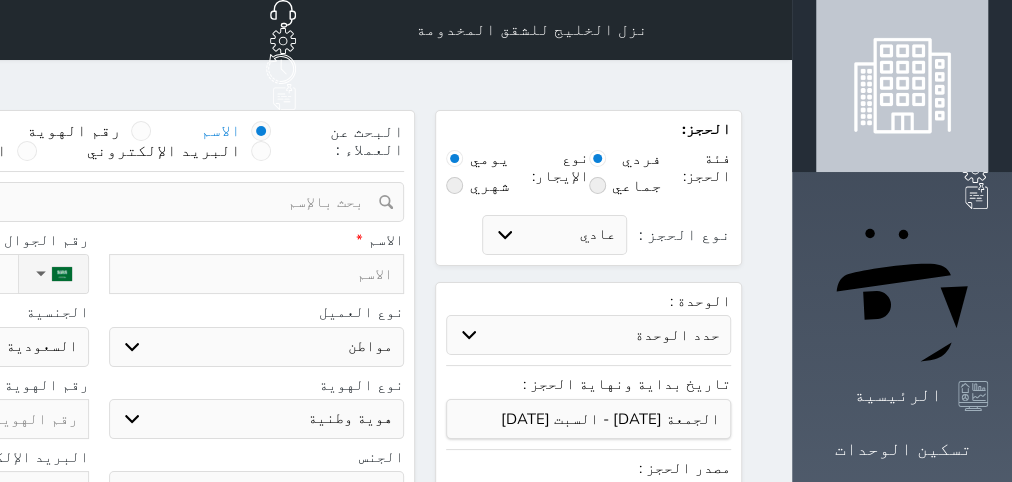 select 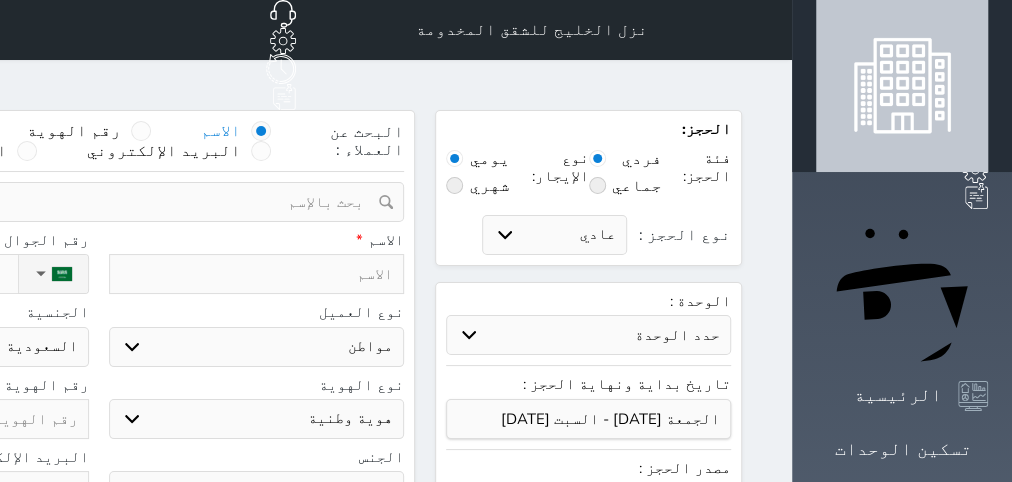 select 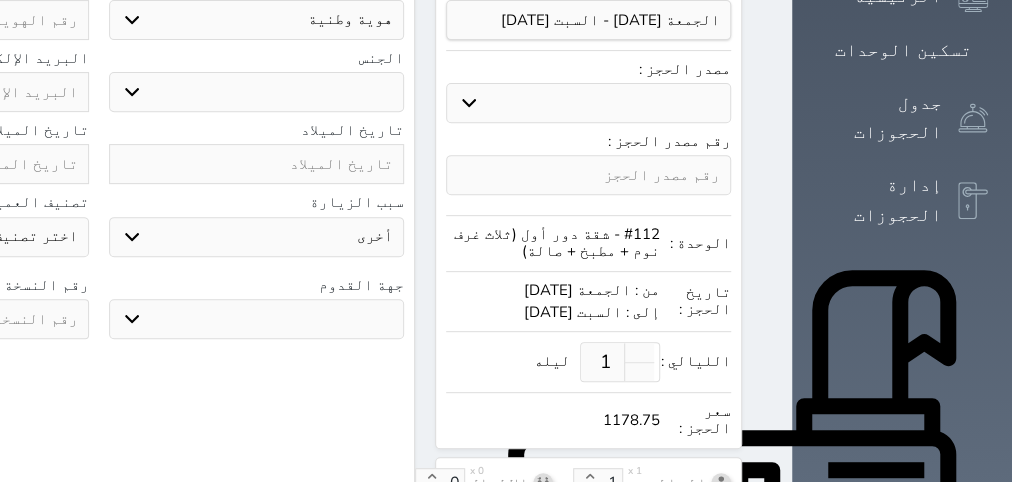 select 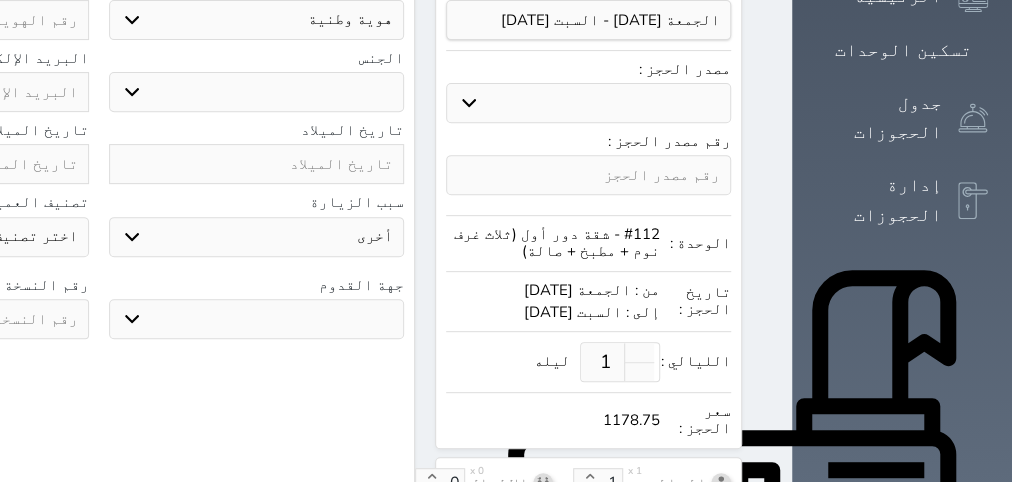select 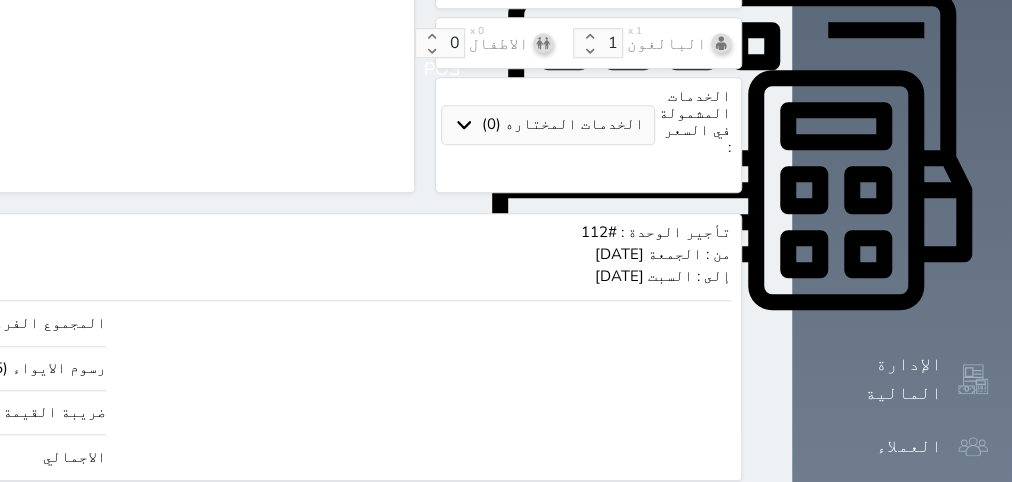 scroll, scrollTop: 900, scrollLeft: 0, axis: vertical 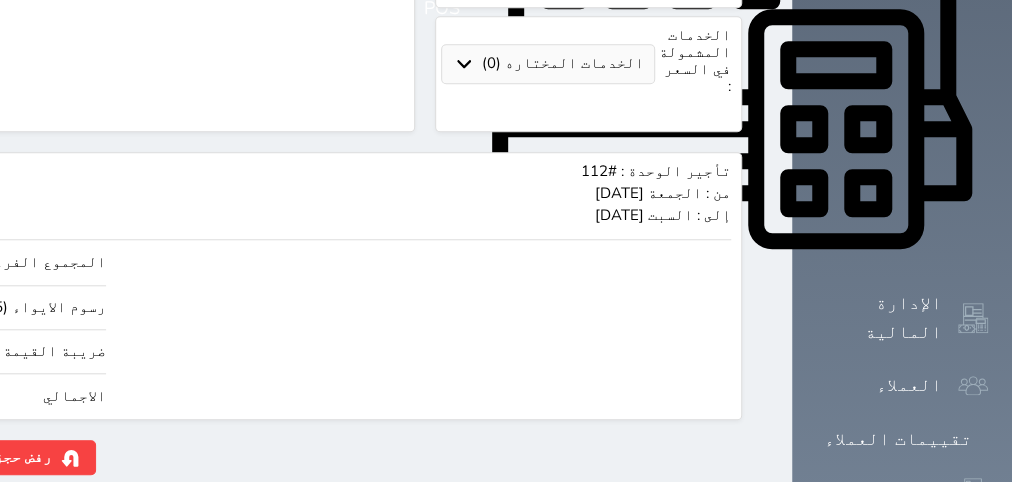 drag, startPoint x: 44, startPoint y: 353, endPoint x: 269, endPoint y: 353, distance: 225 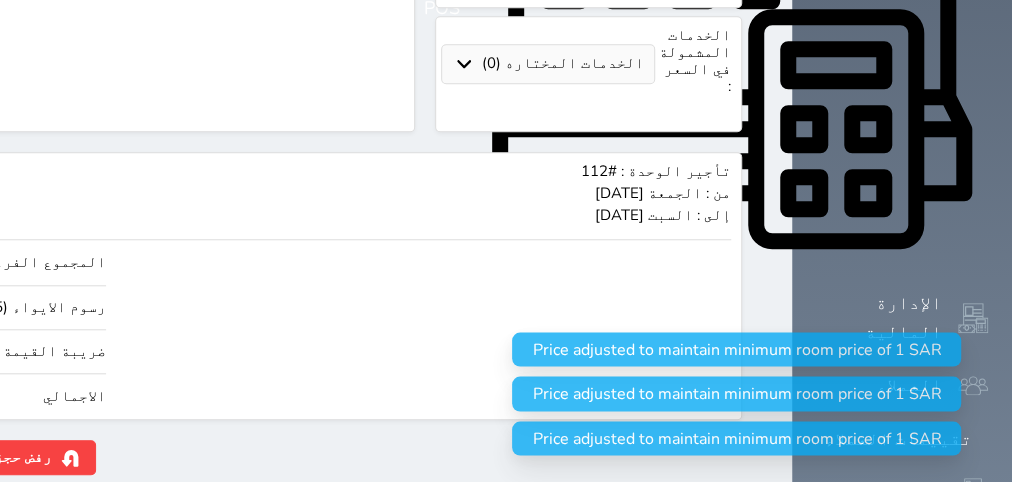 type on "1.1787" 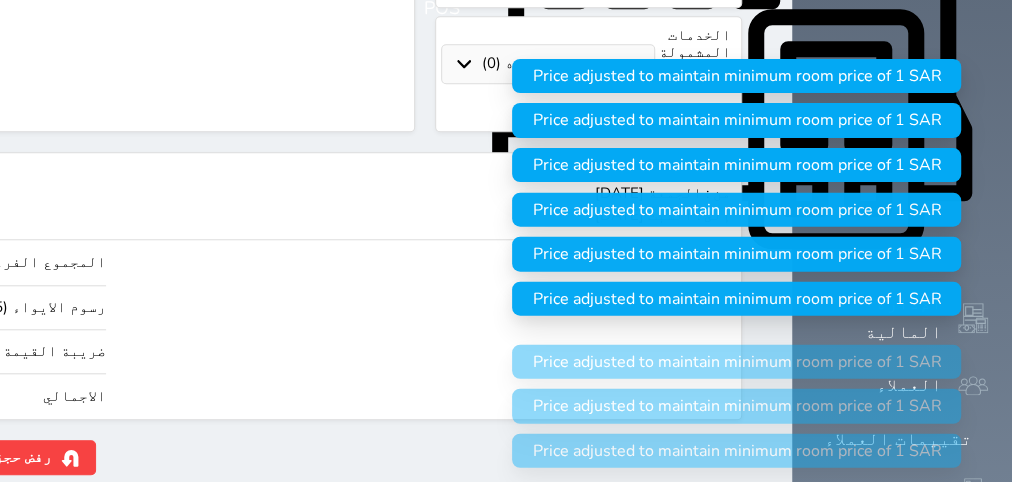 type on "1.17" 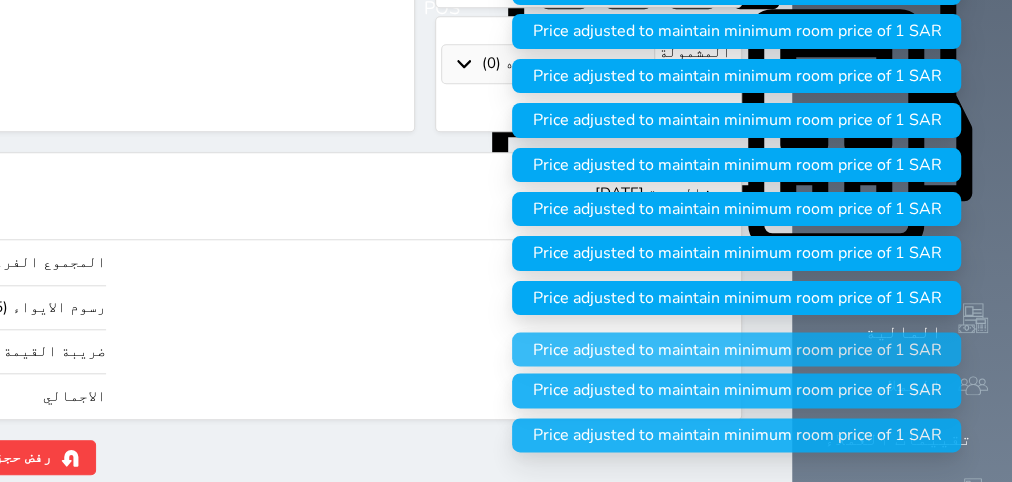 type on "1.1" 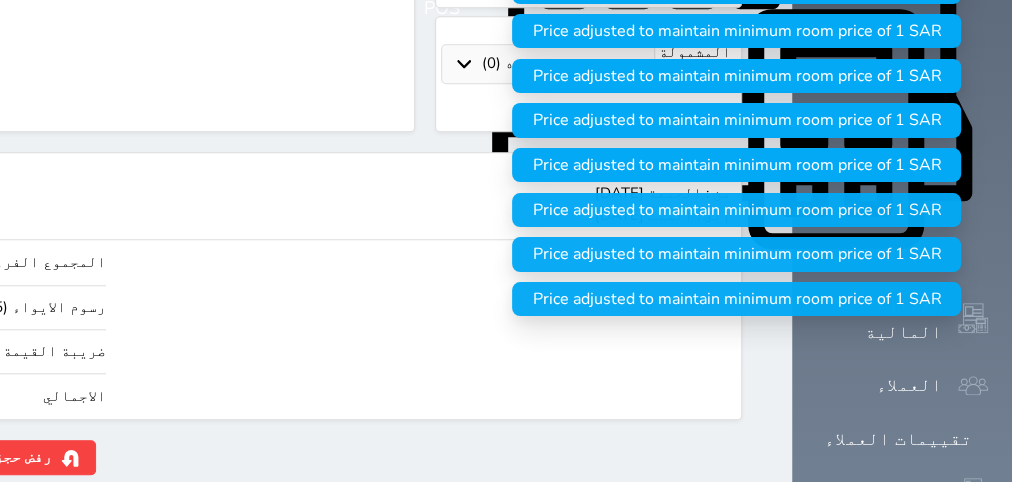 type on "1" 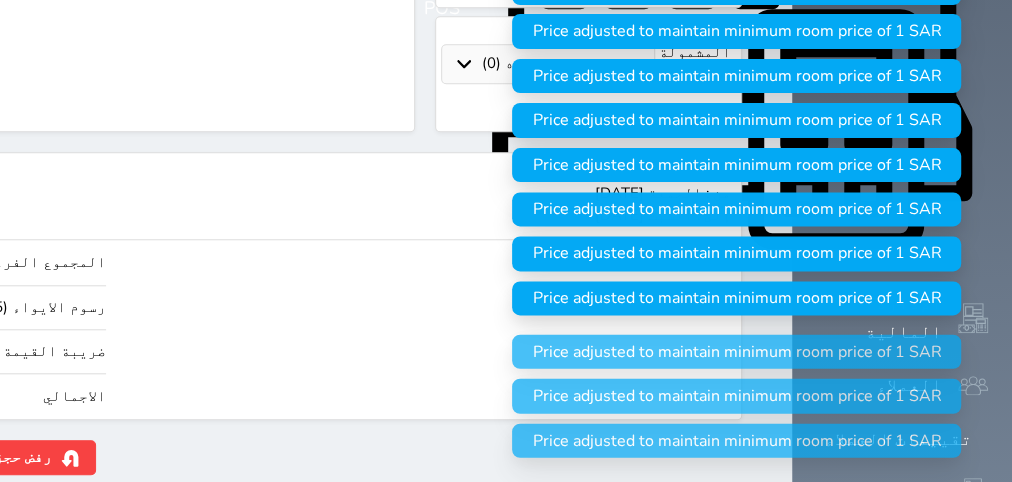 type 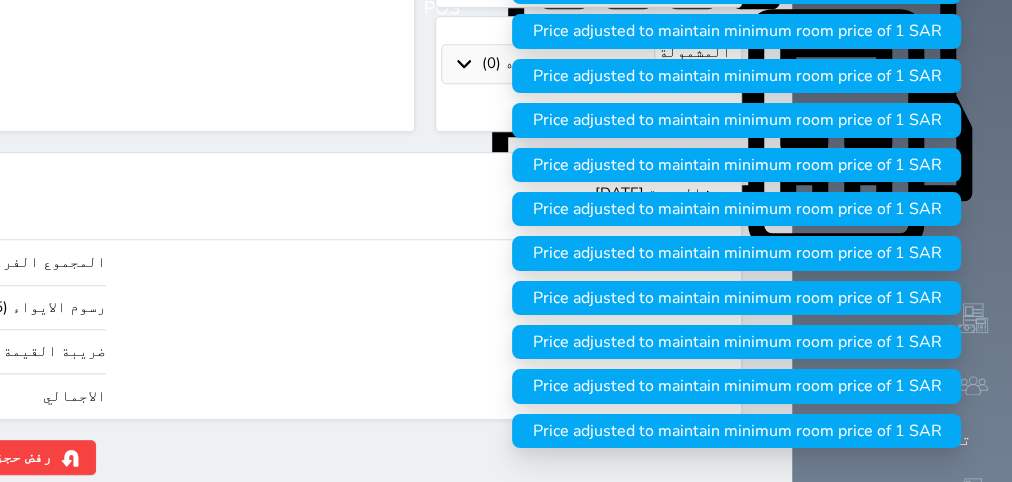 type on "2.55" 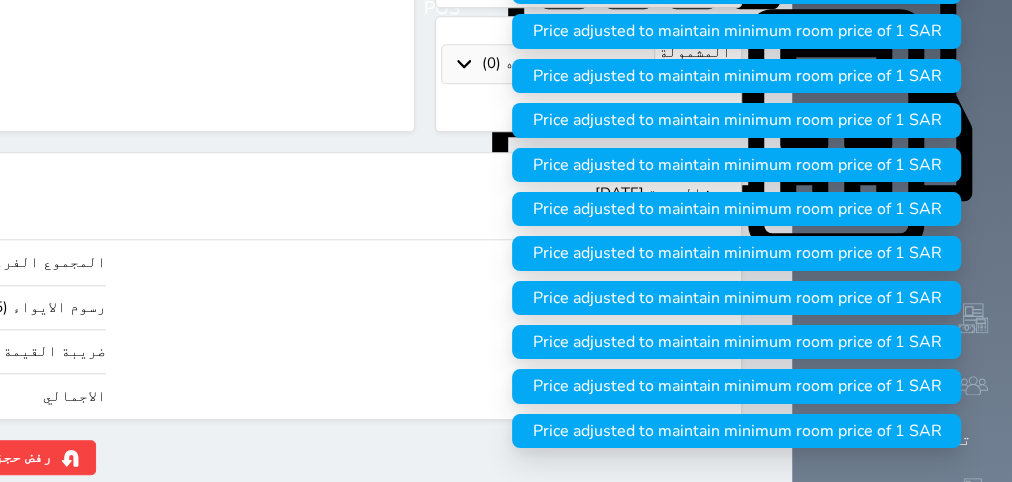 type on "29.69" 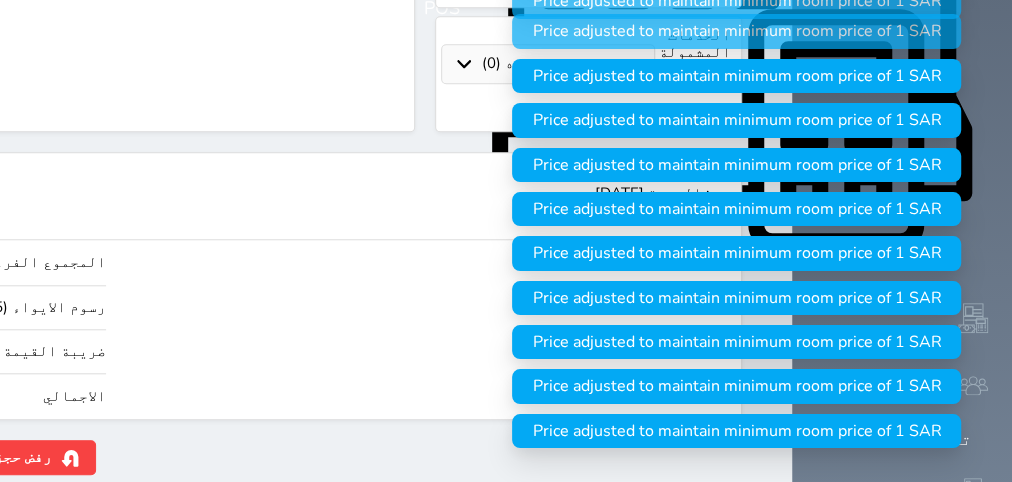 type on "296.92" 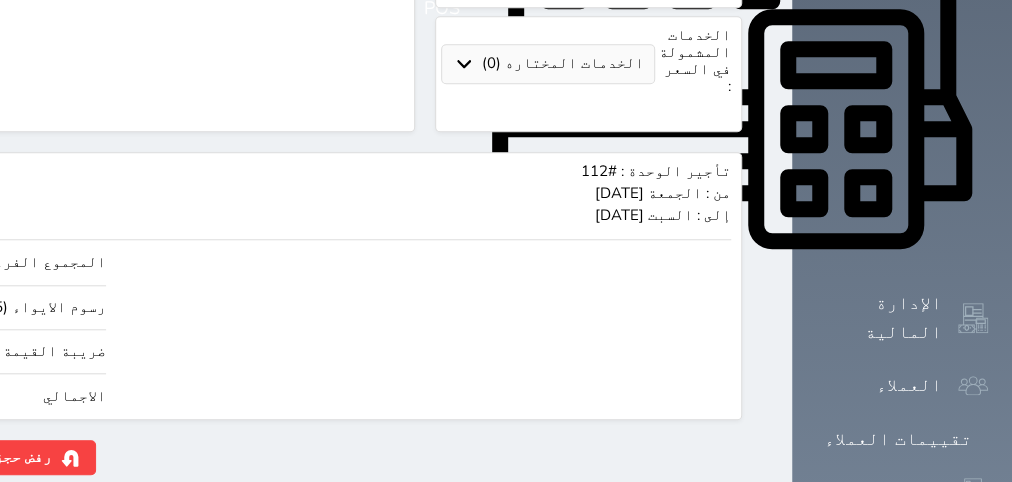 type on "29.69" 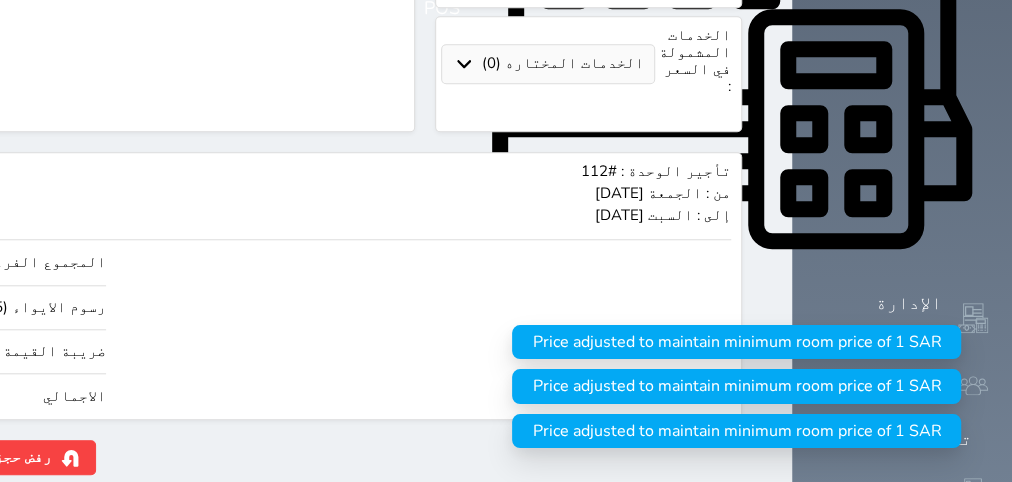 type on "1.1787" 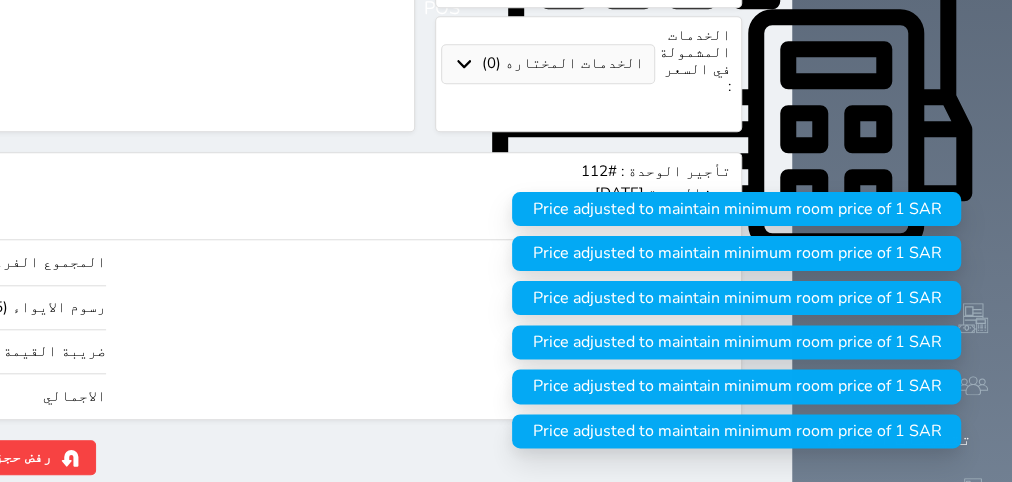 type on "1.178" 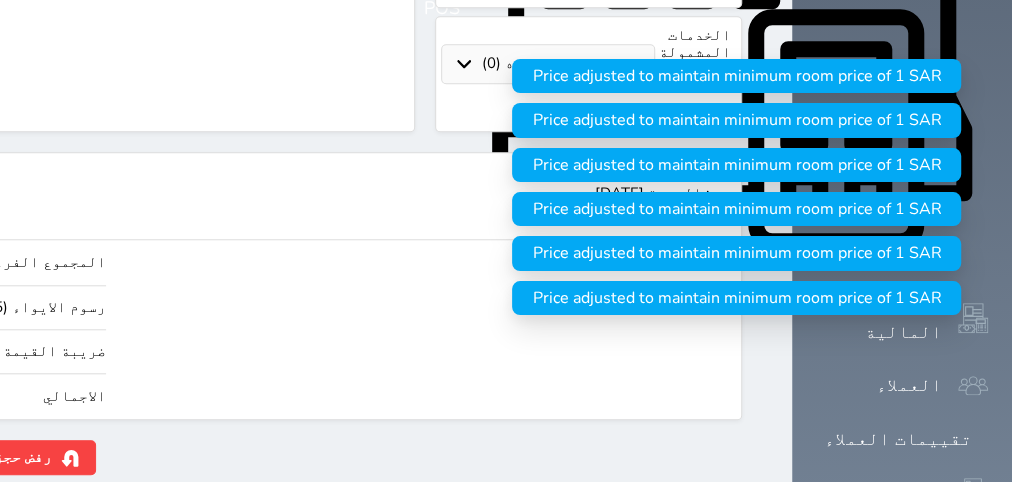 type on "1.17" 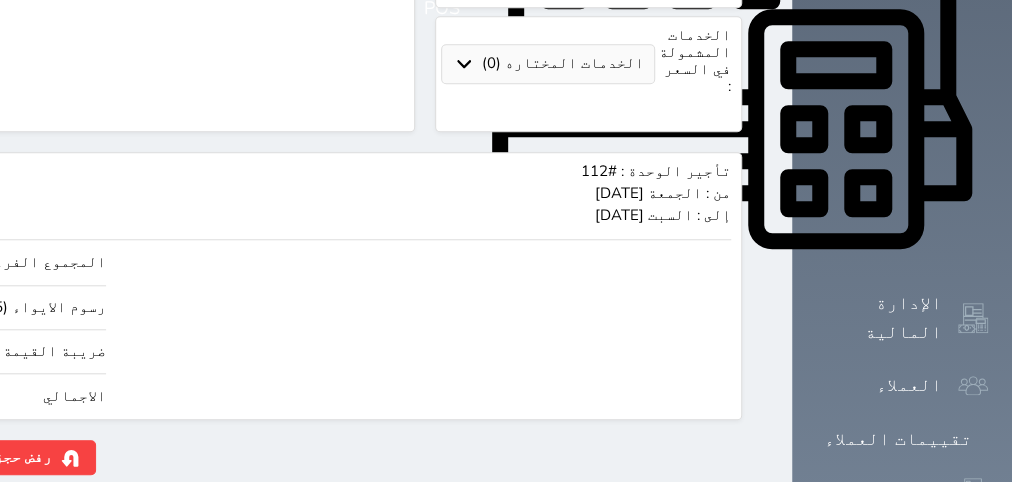 type on "2.55" 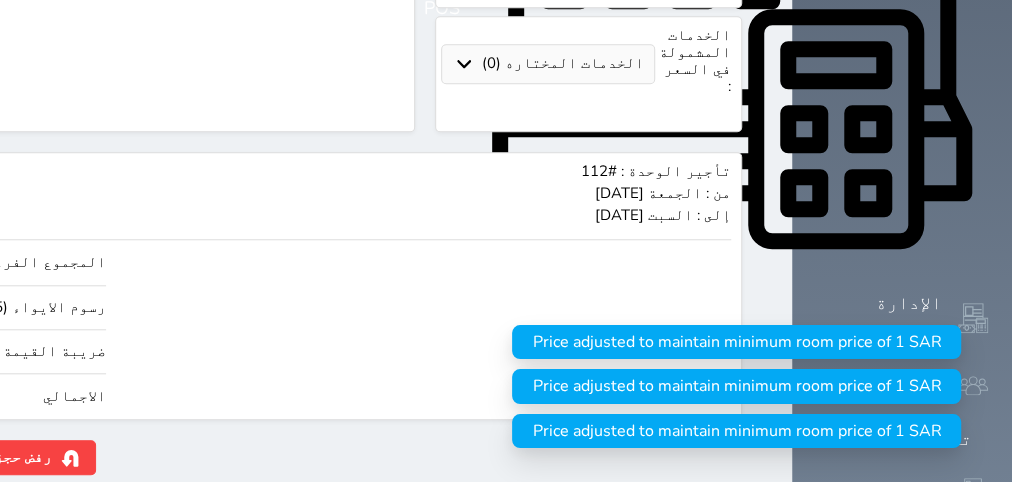 type on "1.1787" 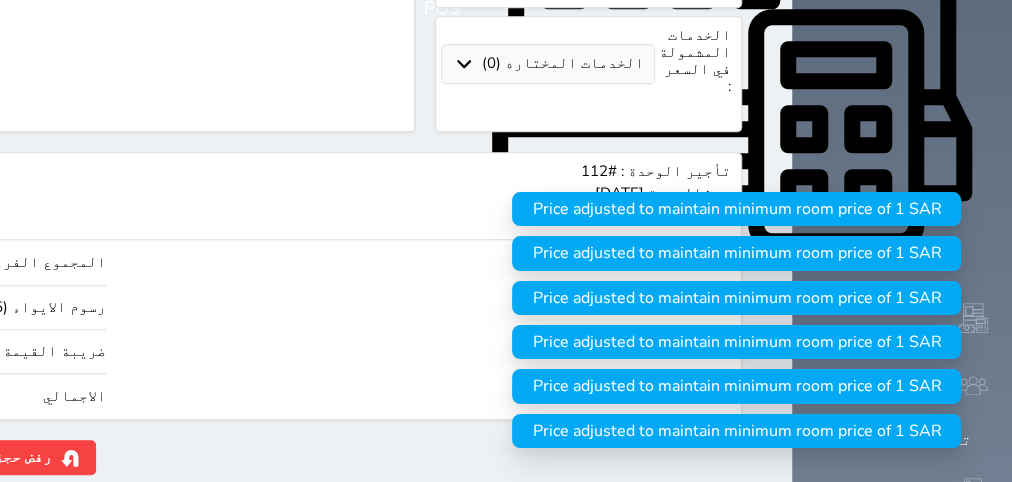 type on "1.178" 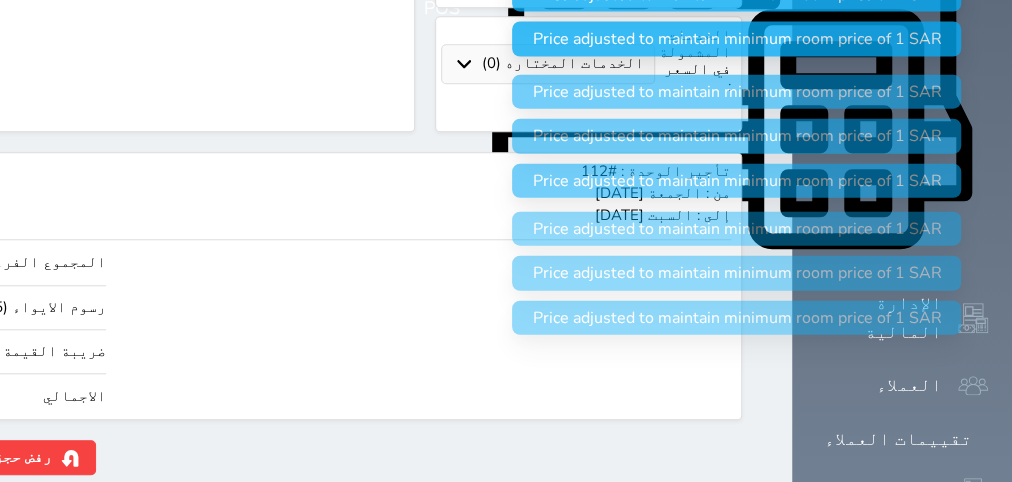 type 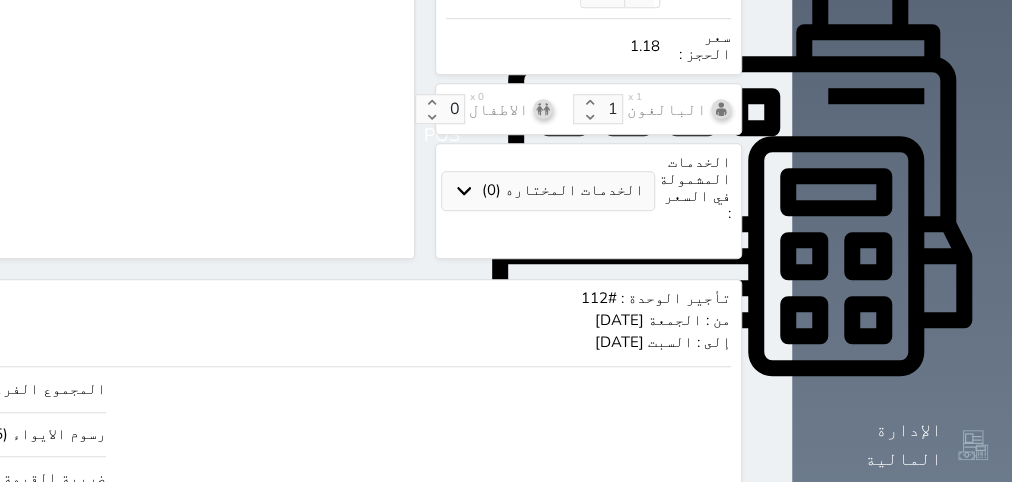 scroll, scrollTop: 900, scrollLeft: 0, axis: vertical 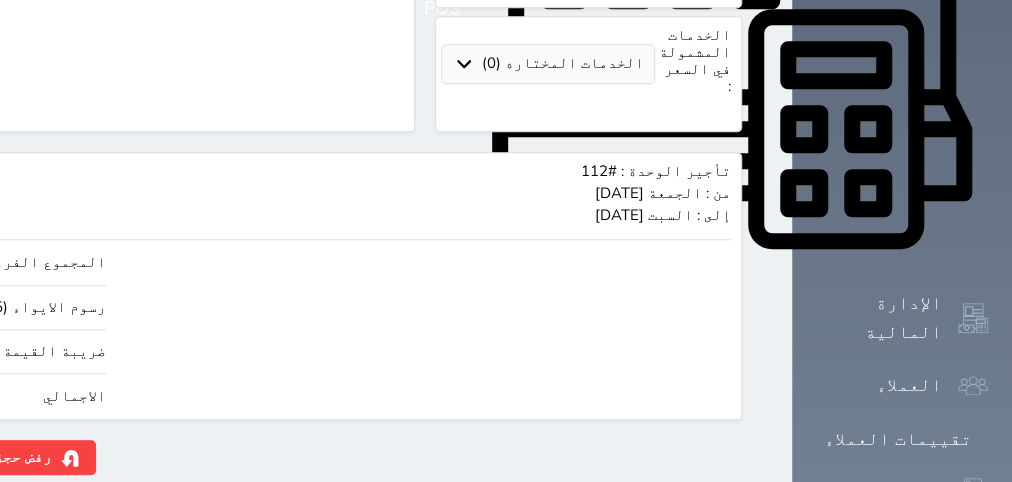 type on "1.18" 